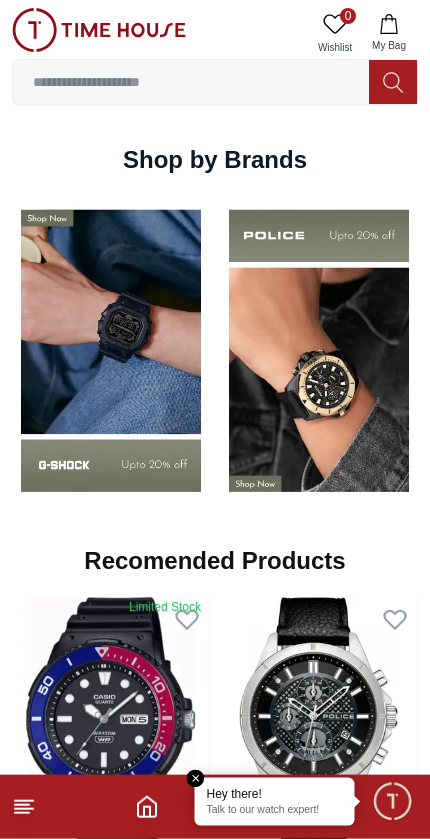 scroll, scrollTop: 1552, scrollLeft: 0, axis: vertical 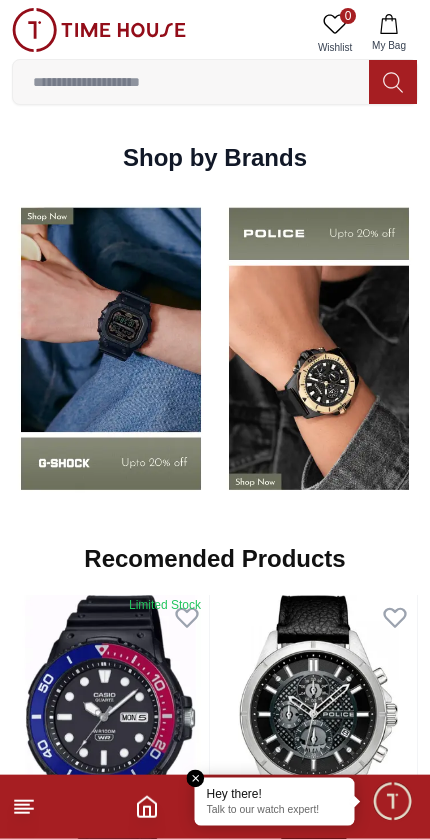 click at bounding box center [215, 807] 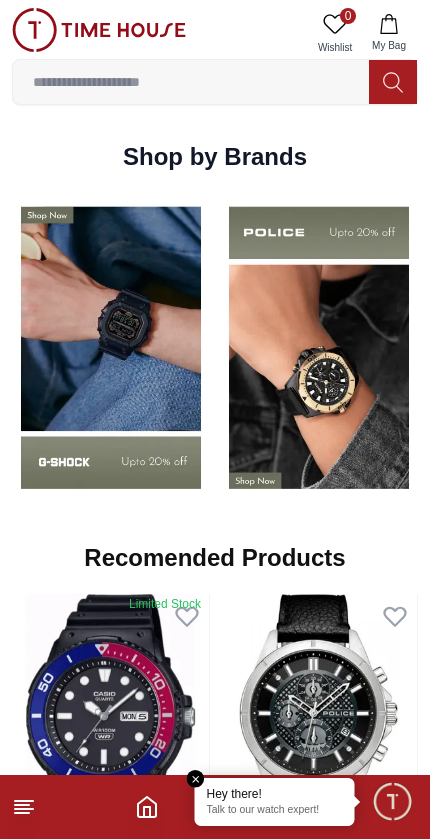 click at bounding box center [110, 720] 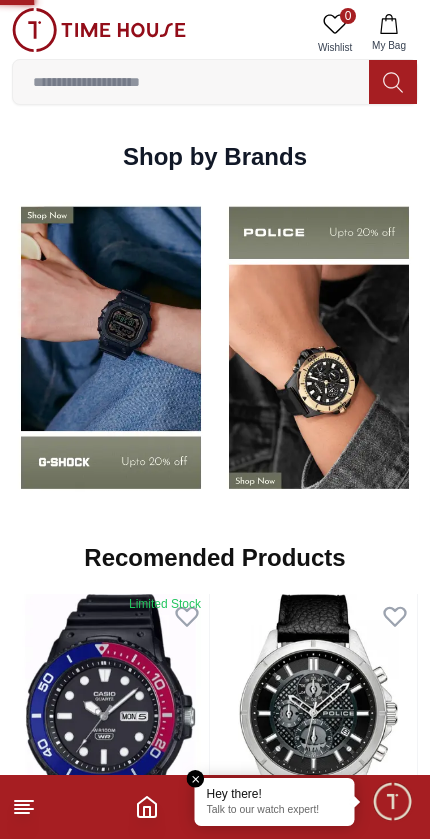 click on "100% Genuine products with International Warranty Shop From UAE | العربية | Currency | 0 Wishlist My Bag Help Our Stores My Account 0 Wishlist My Bag Best Sellers Discover the season’s latest trends with our newest drops View All 60% Ecstacy Women's Silver Dial Analog Watch - E23514-TBTS AED 188.00 AED 470.00 Add to cart 20% Tornado Cosmic Chrono Men's Green Dial Chronograph Watch - T22103-GBGH AED 728.00 AED 910.00 Add to cart 20% Tornado Aurora Nova Men's Black Dial Multi Function Watch - T23104-SBSBK AED 632.00 AED 790.00 Add to cart POLICE BATMAN Men's Analog Black Dial Watch - PEWGD0022601 AED 1125.00 Add to cart 20% Tornado Men's Black Dial Analog Watch - T23105-SSHB AED 704.00 AED 880.00 Add to cart 20% Tornado Men's Automatic Black Dial Watch - T24302-BSHB AED 1192.00 AED 1490.00 Add to cart 20% Zenshin - CA4610-85A AED 2243.00 AED 2804.00 Add to cart 30% Ecstacy Women's Analog Green Dial Watch - E23501-GBGG AED 343.00 AED 490.00 Add to cart 35% AED 182.00 AED 280.00 30%" at bounding box center (215, 1121) 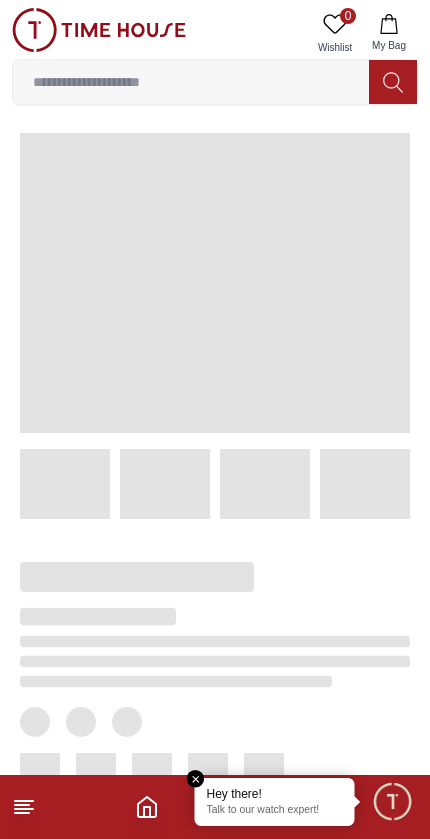 click 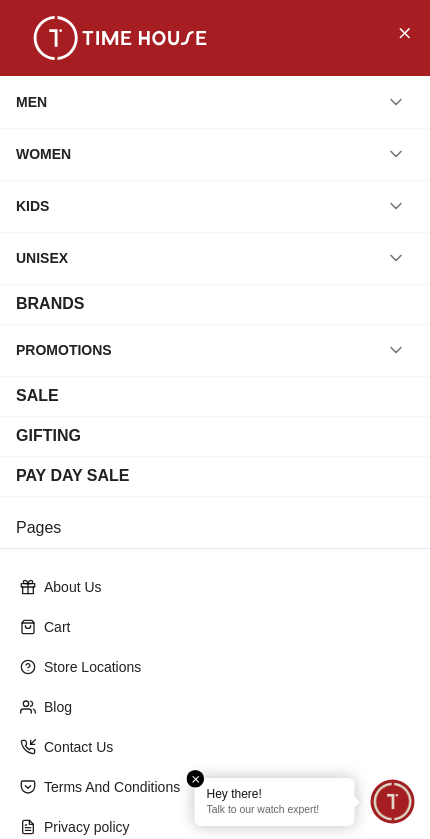 scroll, scrollTop: 0, scrollLeft: 0, axis: both 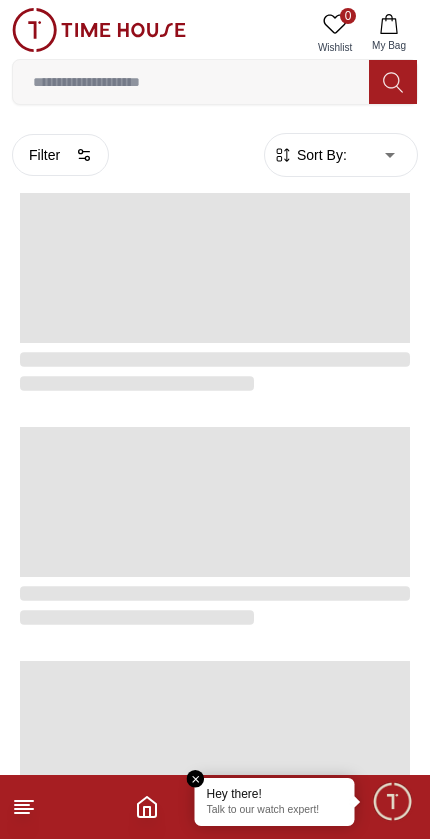 click at bounding box center [196, 779] 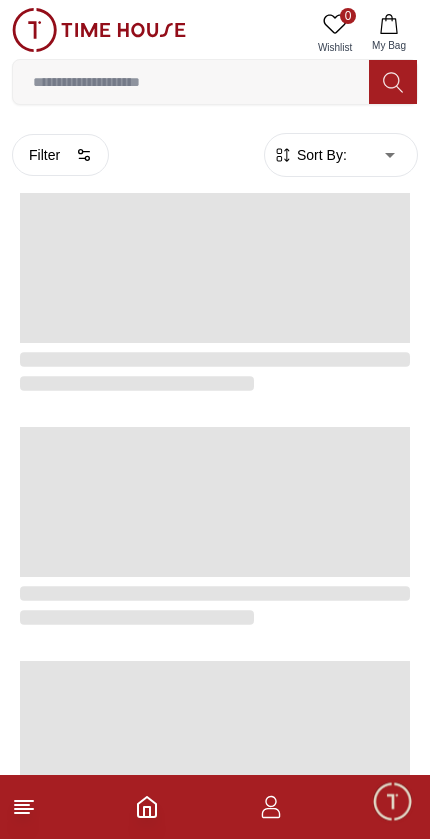click at bounding box center [215, 807] 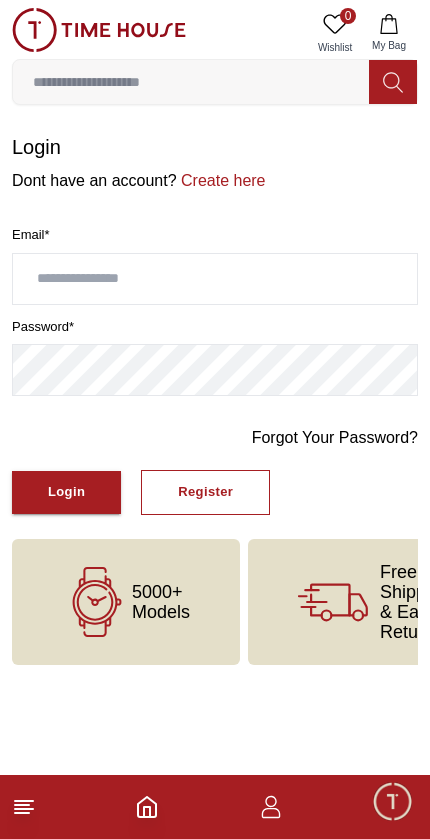 click at bounding box center [215, 279] 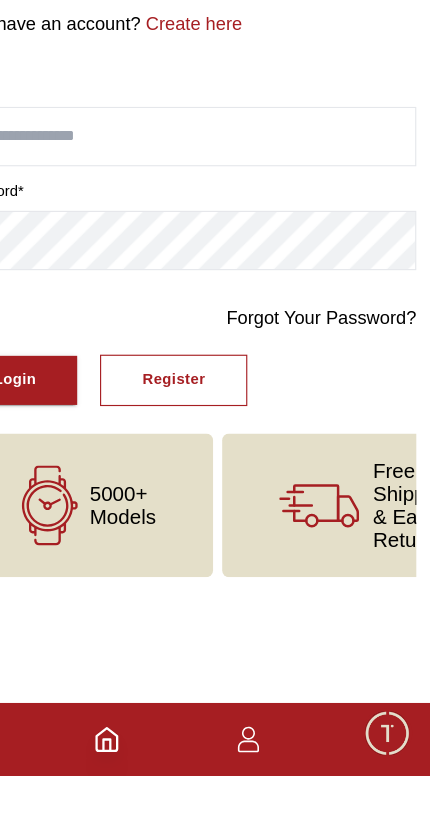 click on "Register" at bounding box center [205, 492] 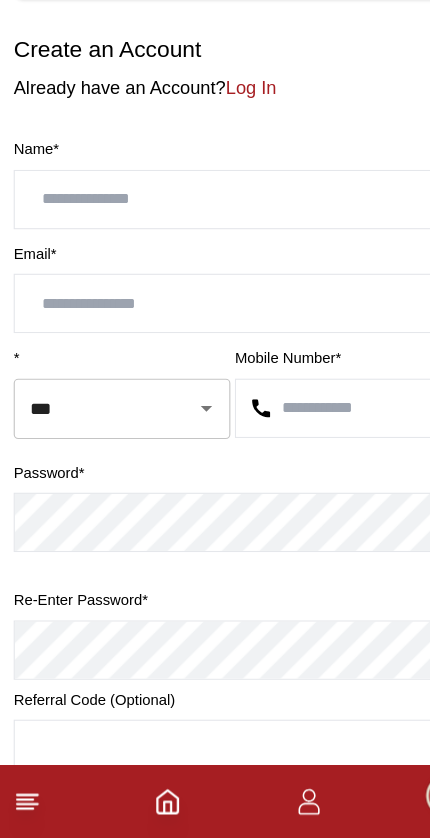click at bounding box center [215, 279] 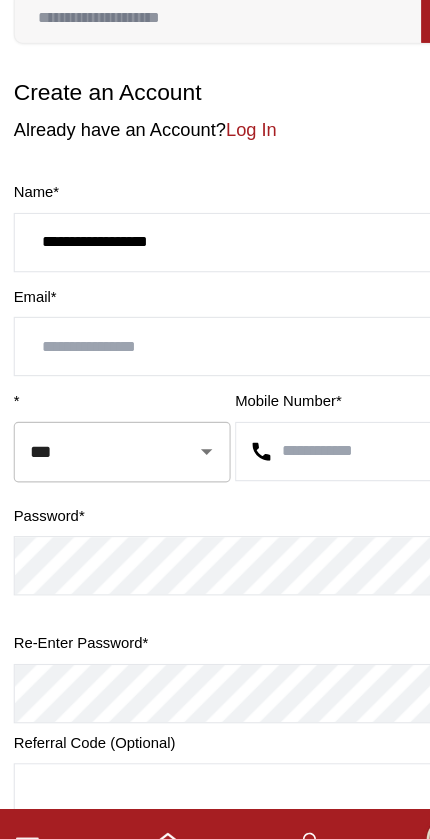 type on "**********" 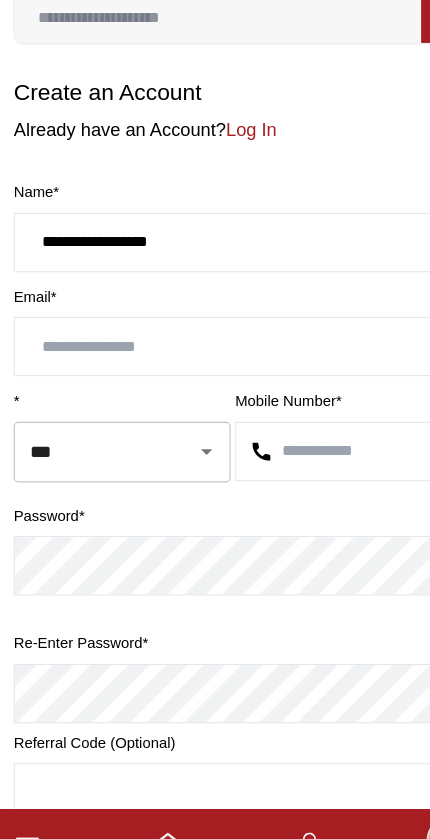 click at bounding box center (215, 370) 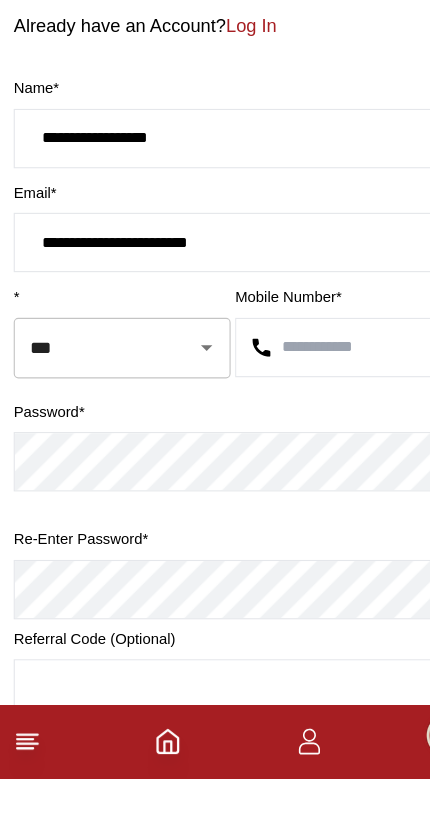 type on "**********" 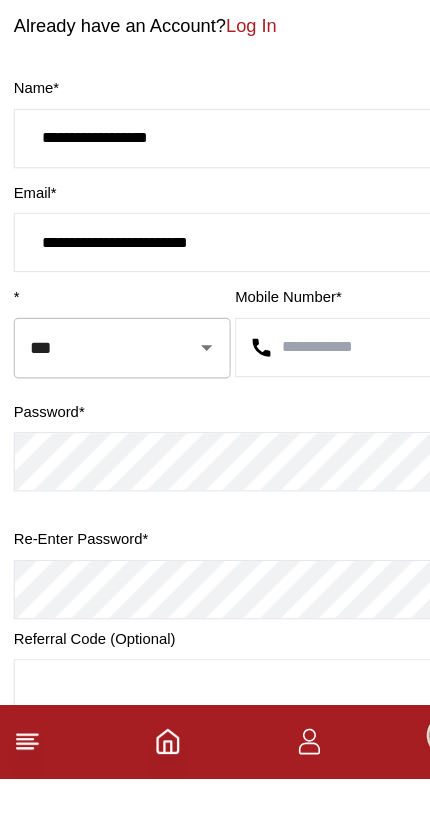 click on "***" at bounding box center (79, 462) 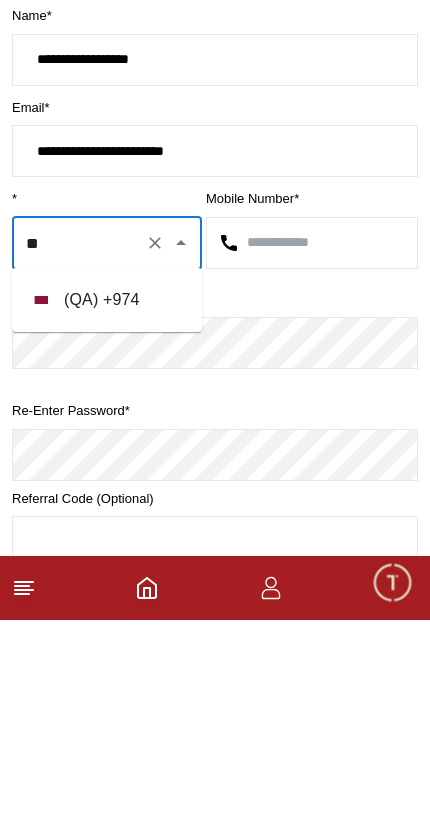 click on "( QA ) + 974" at bounding box center (107, 519) 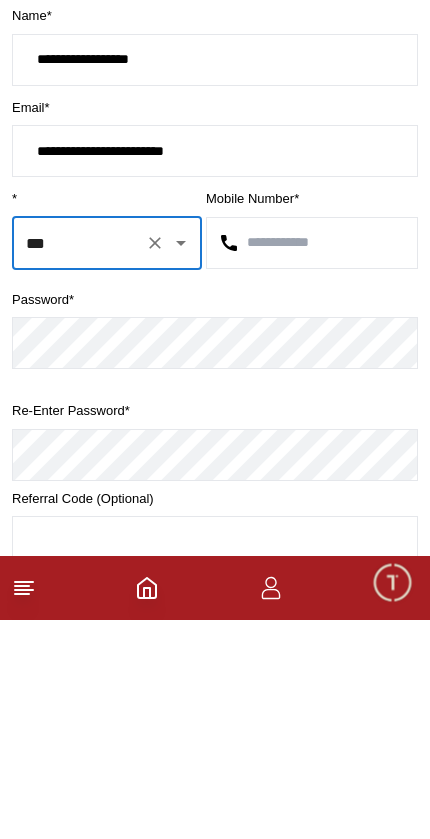 click at bounding box center (312, 462) 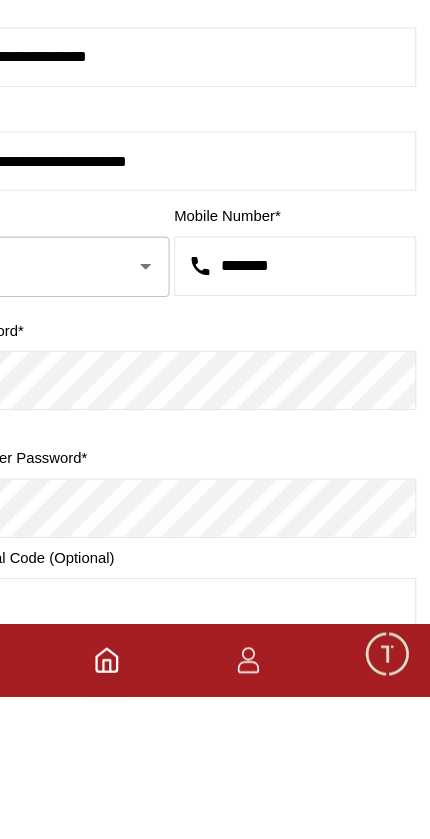 type on "********" 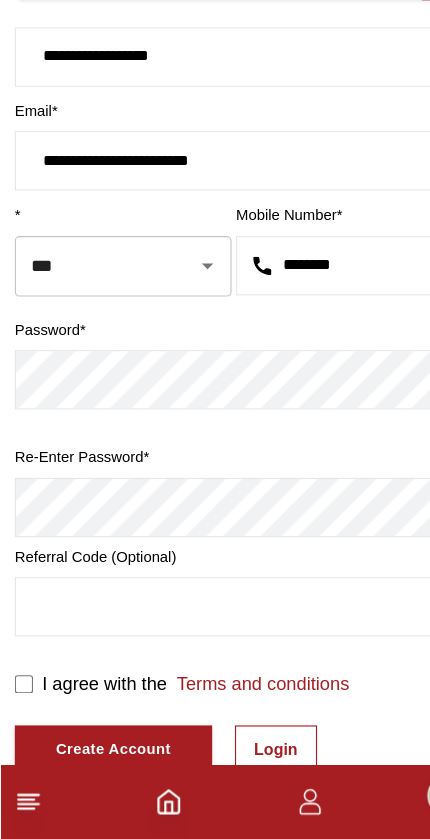 scroll, scrollTop: 124, scrollLeft: 0, axis: vertical 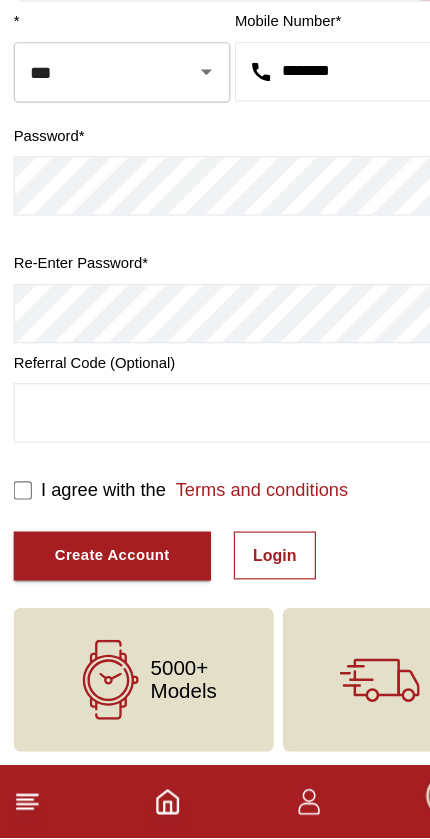 click on "Create Account" at bounding box center [98, 591] 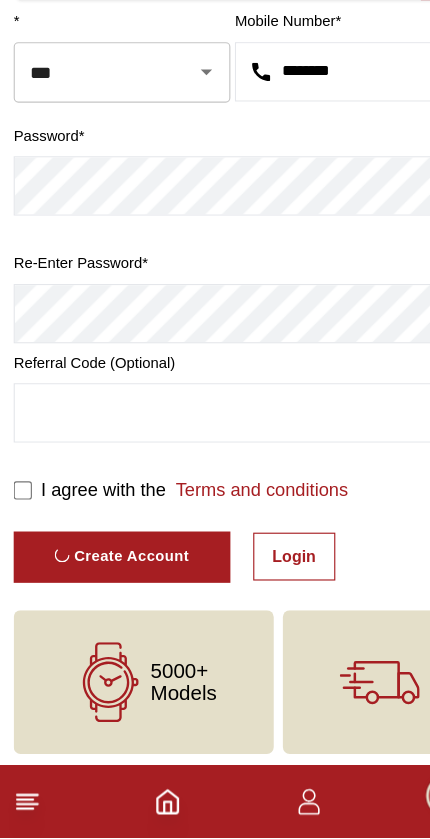 scroll, scrollTop: 0, scrollLeft: 0, axis: both 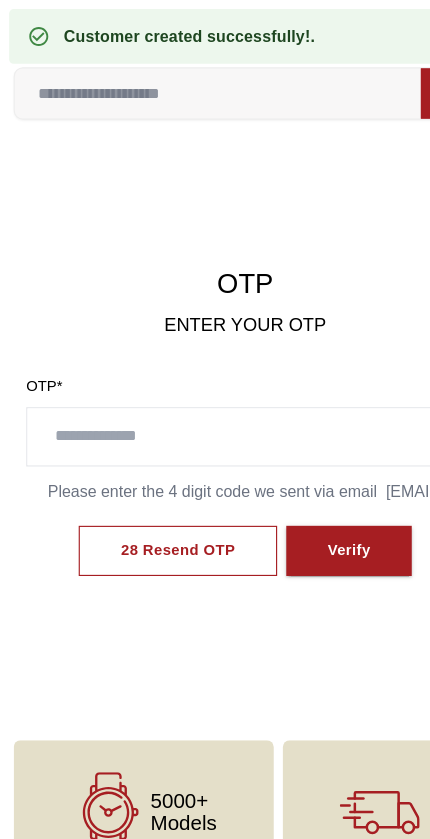 click at bounding box center (215, 383) 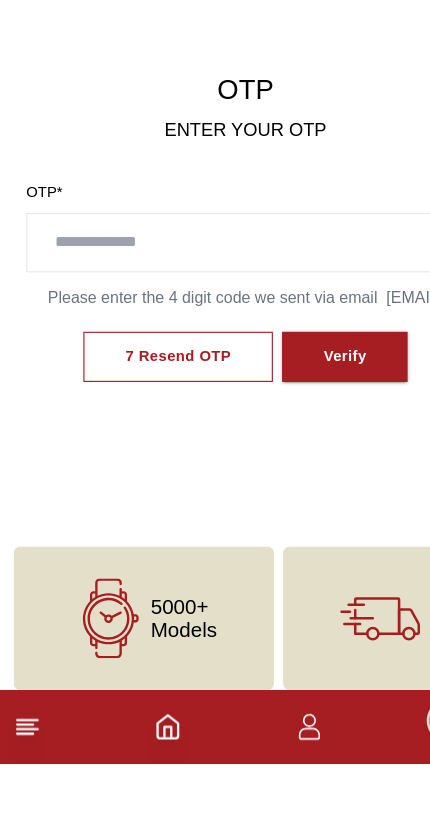 scroll, scrollTop: 34, scrollLeft: 0, axis: vertical 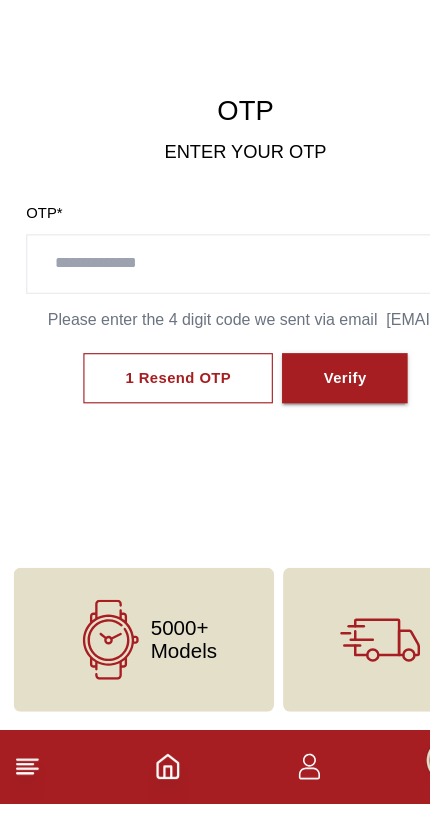 click on "OTP ENTER YOUR OTP OTP * Please enter the 4 digit code we sent via email [EMAIL] 1 Resend OTP Verify" at bounding box center [215, 363] 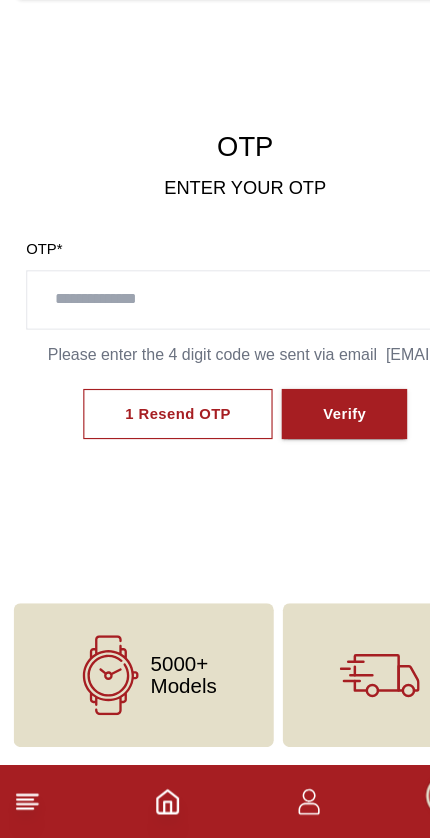 scroll, scrollTop: 35, scrollLeft: 0, axis: vertical 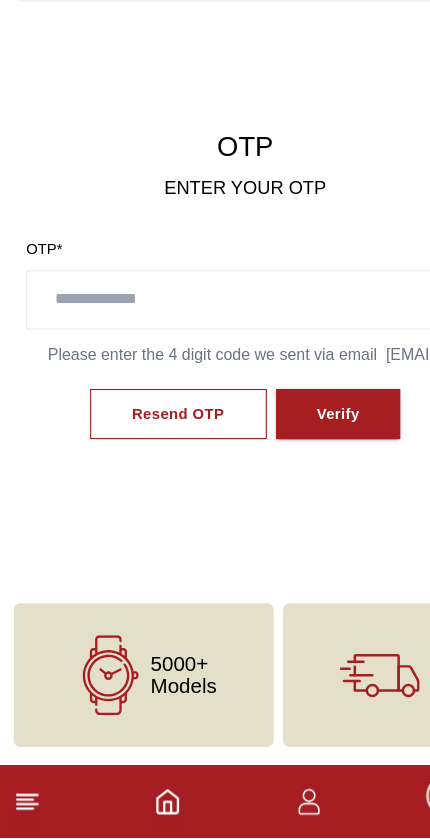 click on "Resend OTP" at bounding box center [156, 467] 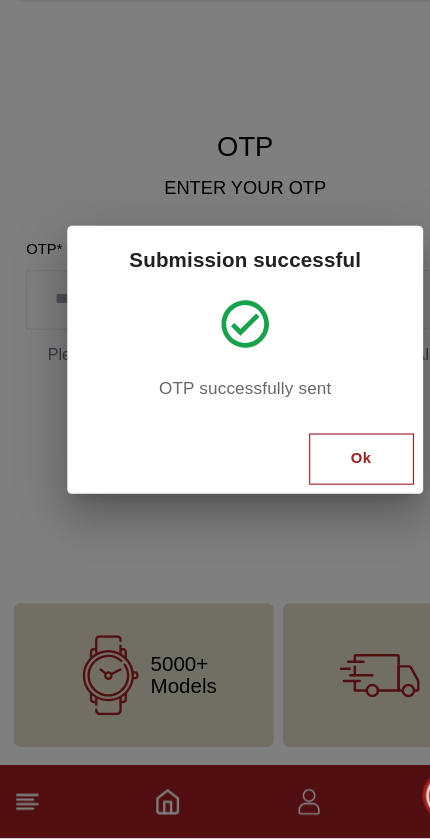 click on "Ok" at bounding box center [317, 506] 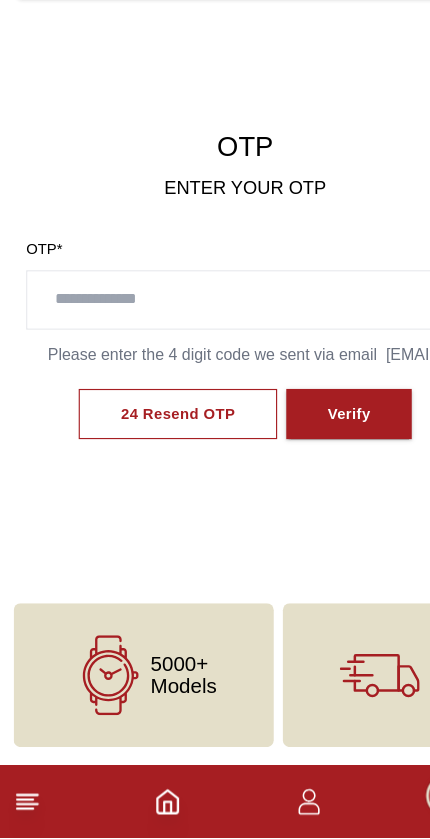 click at bounding box center [215, 367] 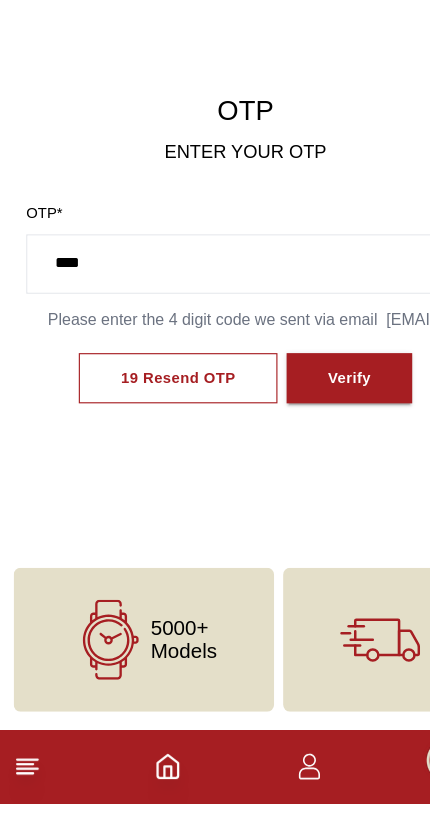 click on "Verify" at bounding box center (306, 467) 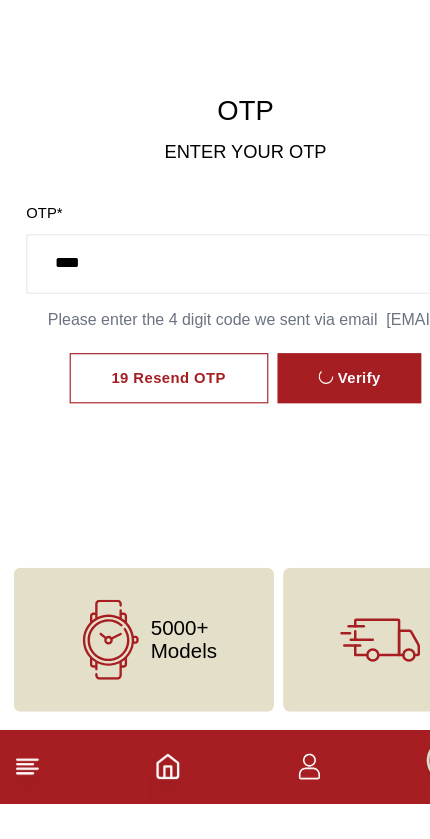 scroll, scrollTop: 35, scrollLeft: 0, axis: vertical 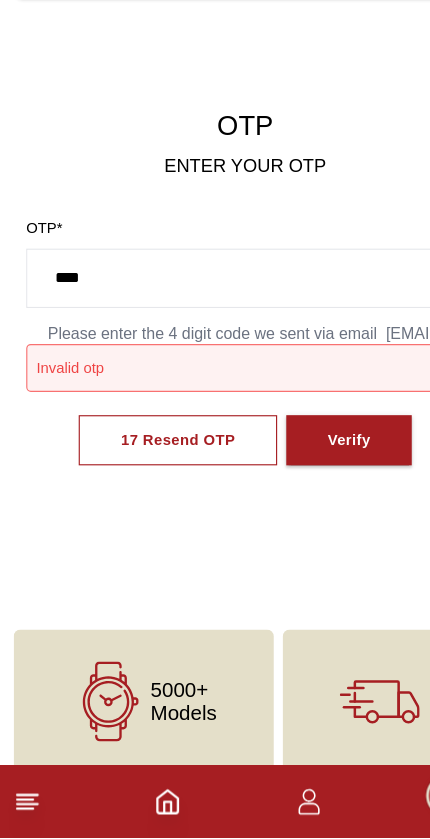 click on "17 Resend OTP Verify" at bounding box center (215, 490) 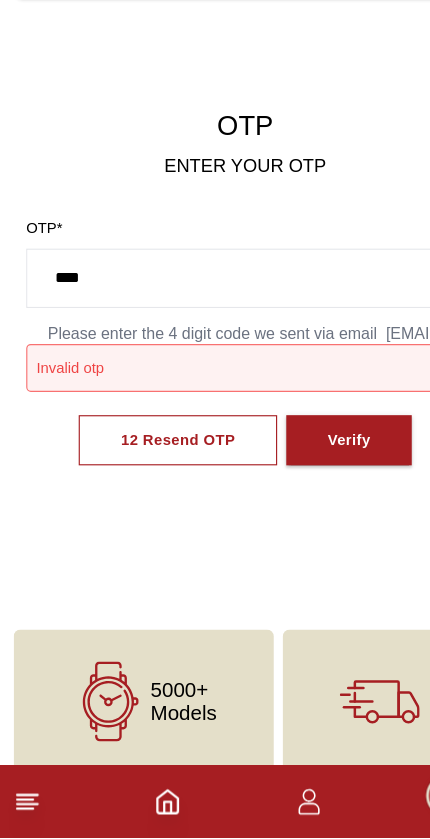 click on "****" at bounding box center (215, 348) 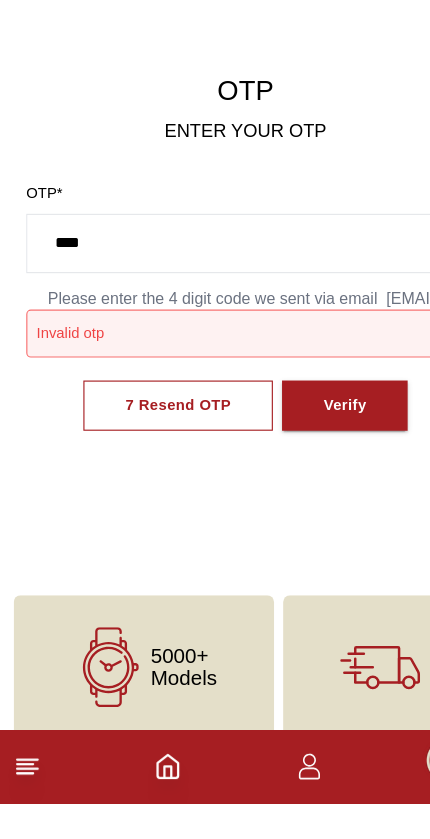 type on "****" 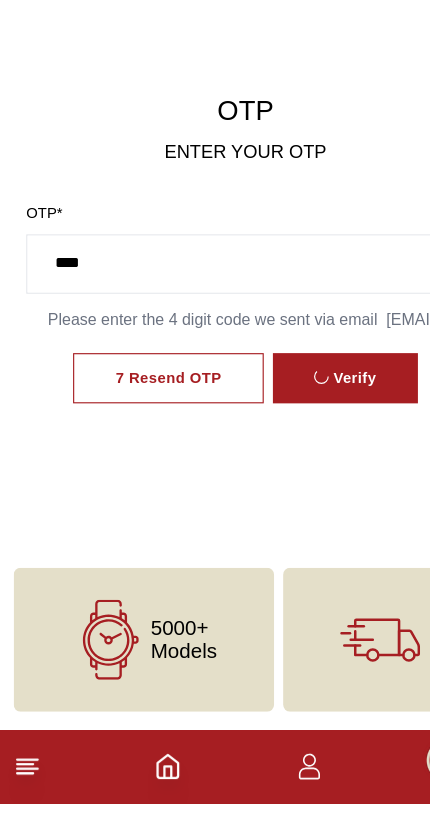 scroll, scrollTop: 35, scrollLeft: 0, axis: vertical 